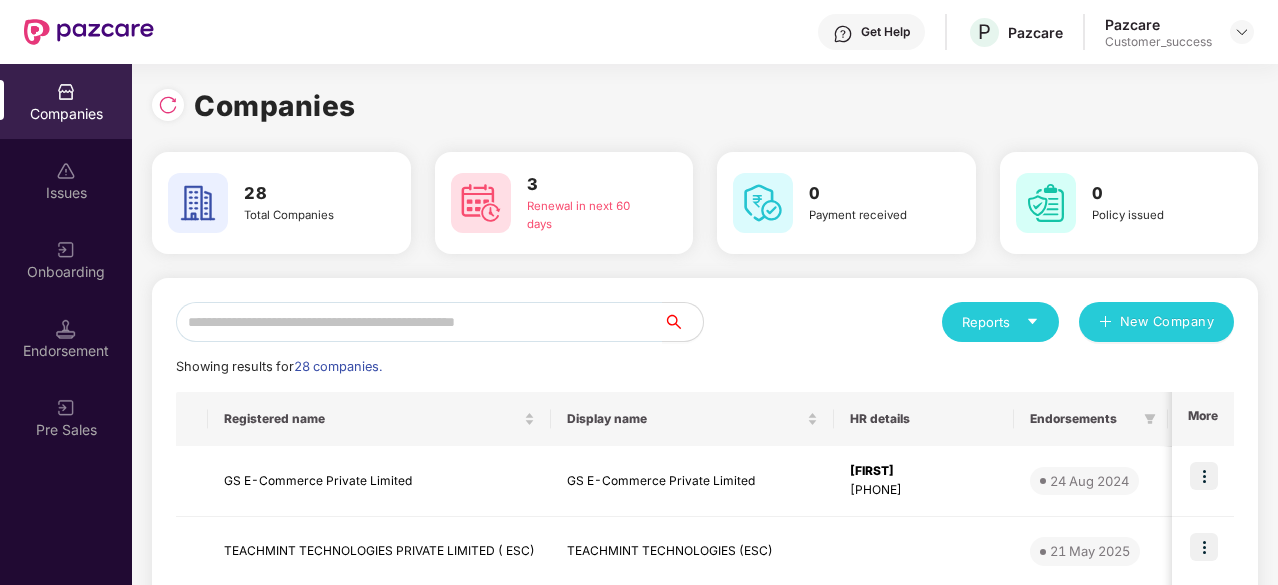 scroll, scrollTop: 0, scrollLeft: 0, axis: both 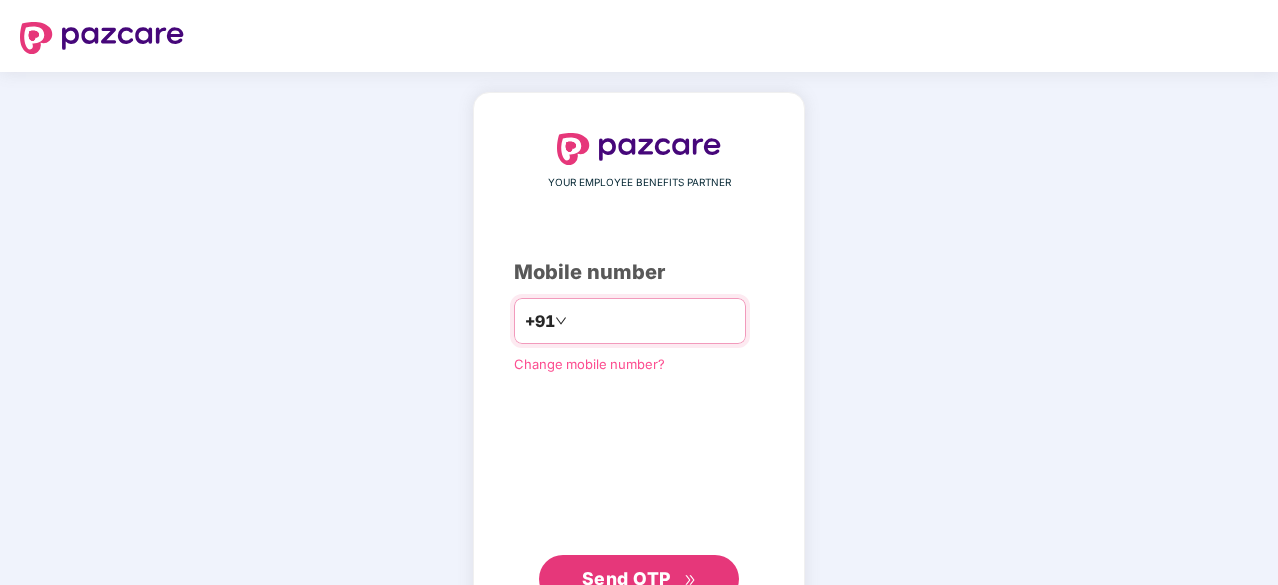 click at bounding box center (653, 321) 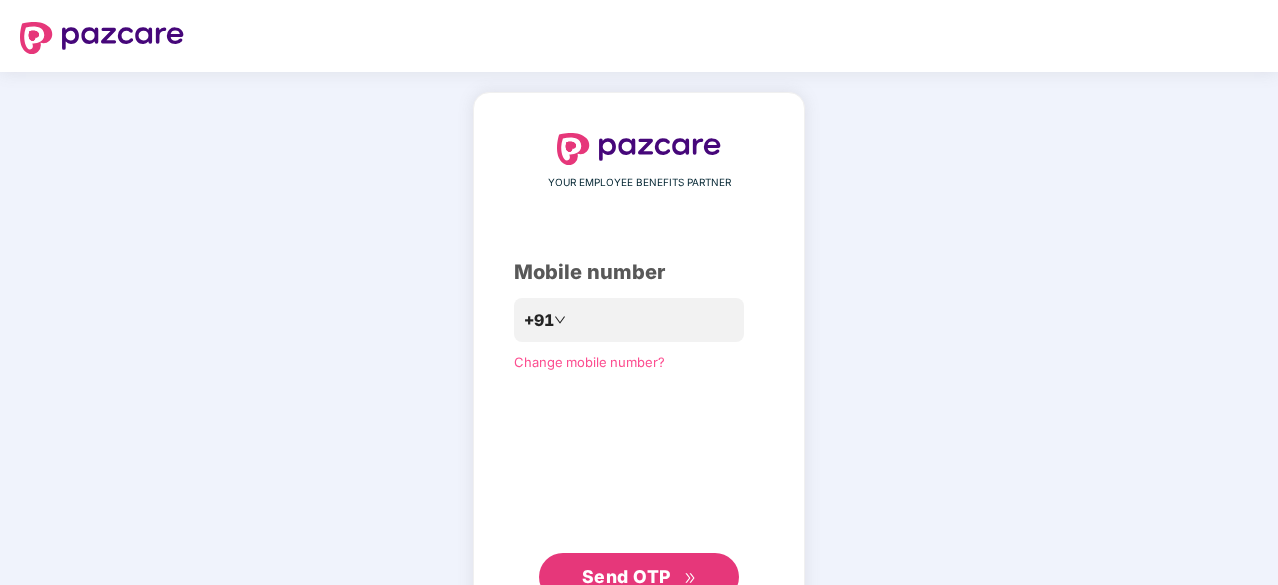 click on "YOUR EMPLOYEE BENEFITS PARTNER Mobile number +91 Change mobile number? Send OTP" at bounding box center [639, 367] 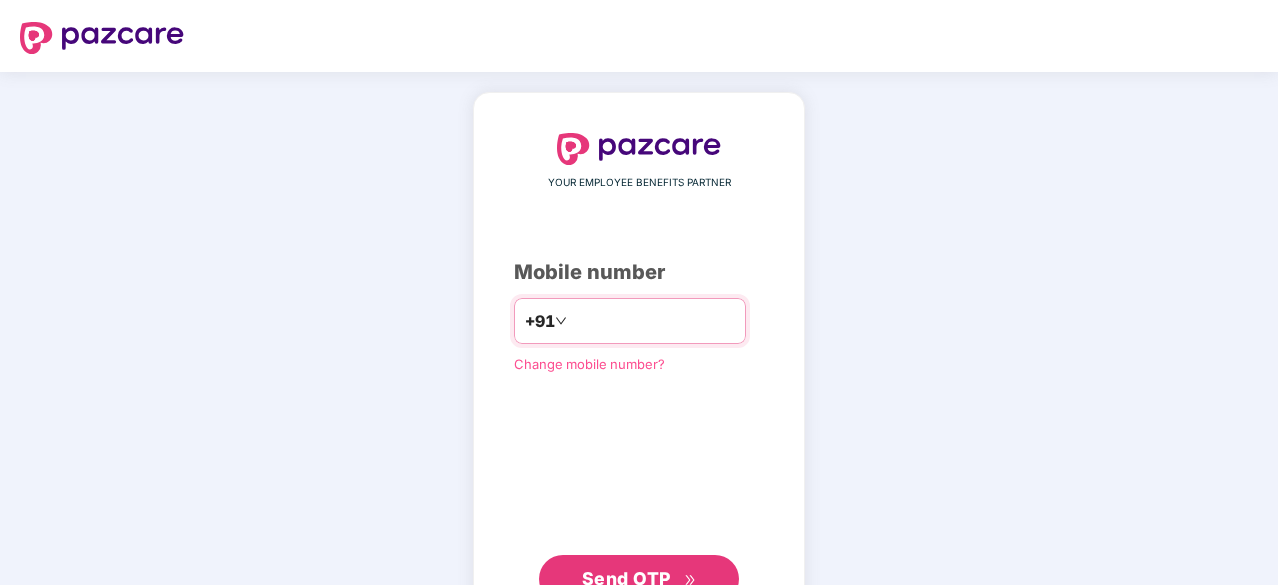 click at bounding box center [653, 321] 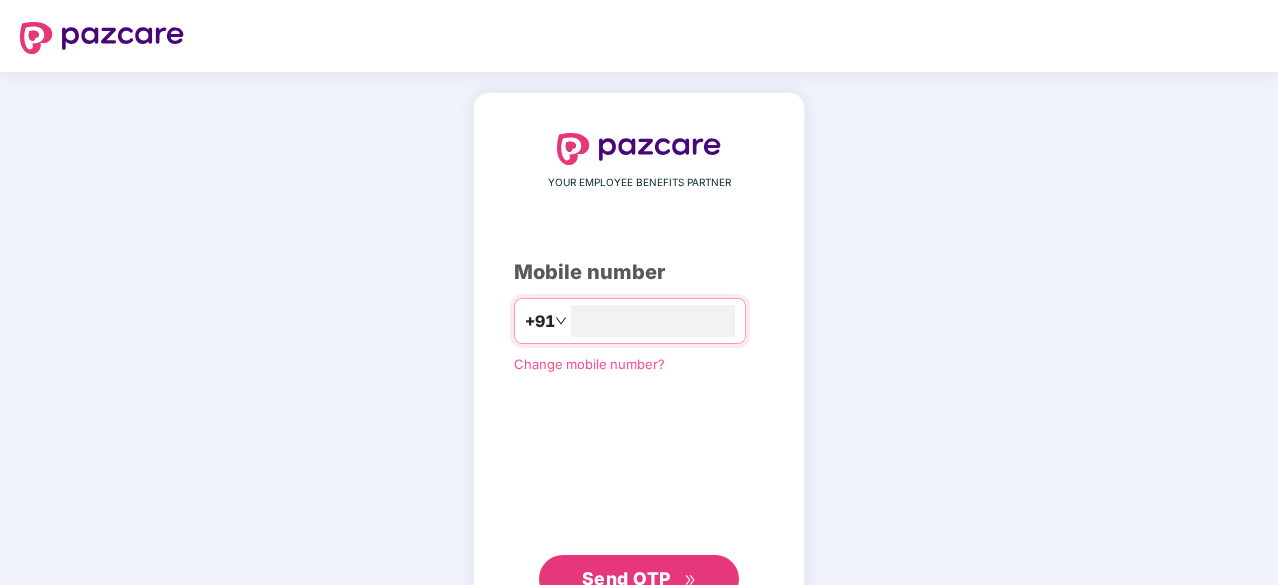 click on "Send OTP" at bounding box center [626, 578] 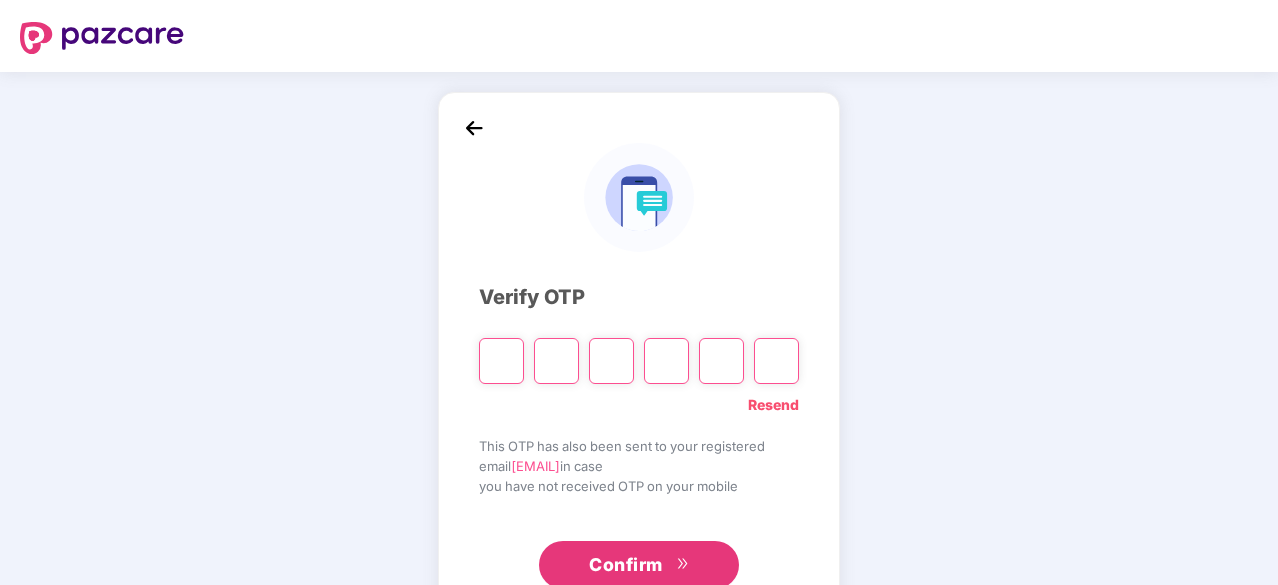 type on "*" 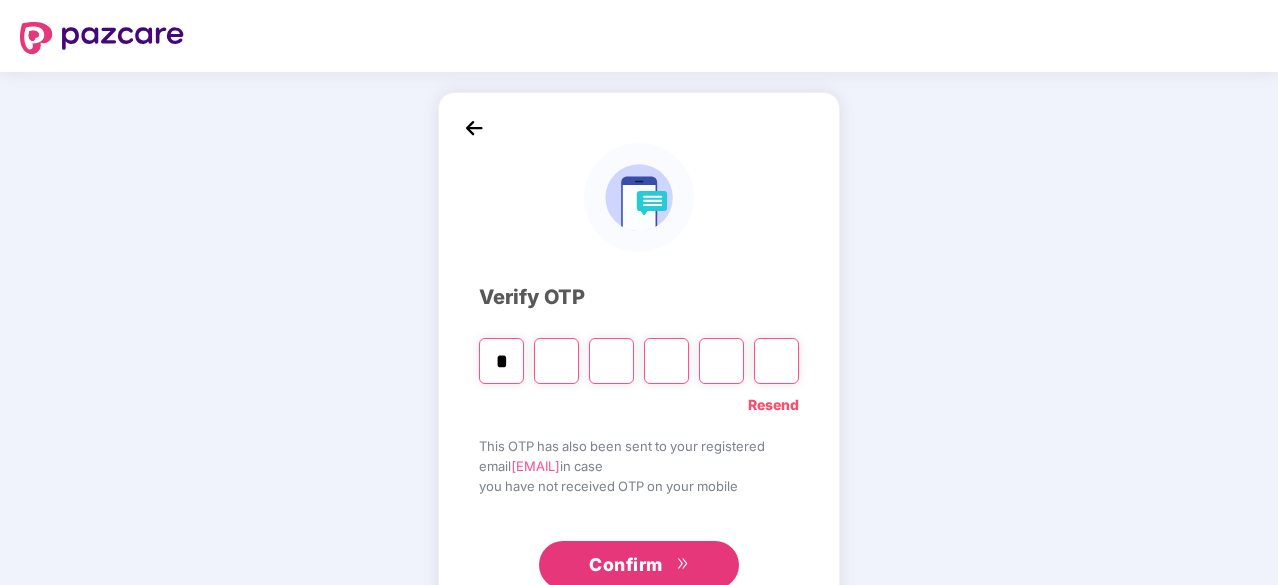 type on "*" 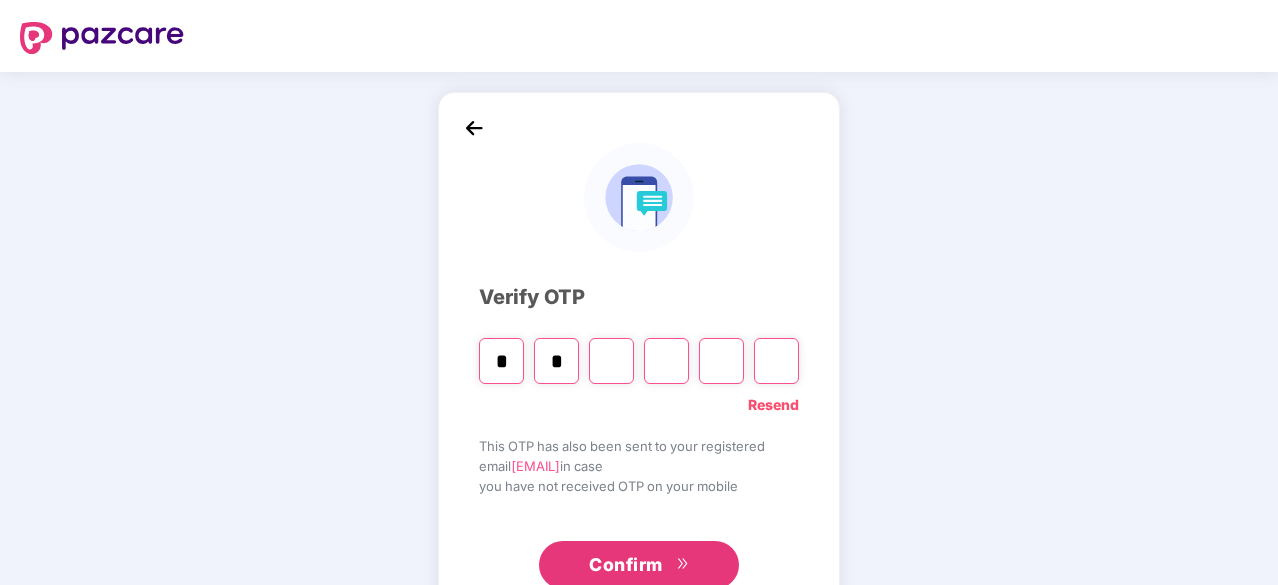 type on "*" 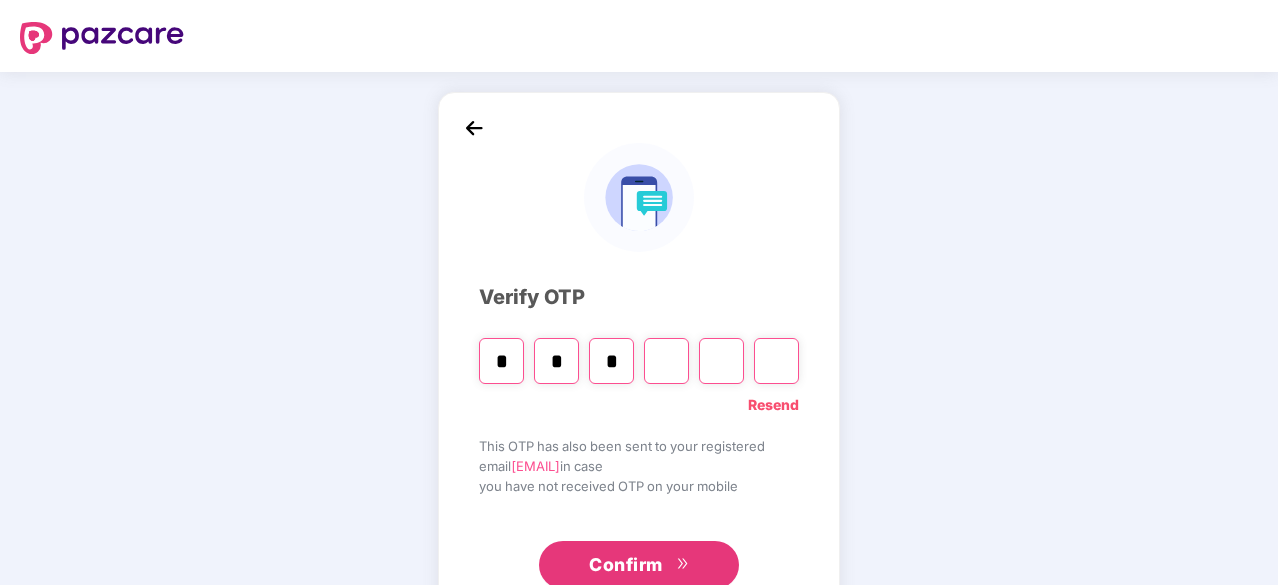 type on "*" 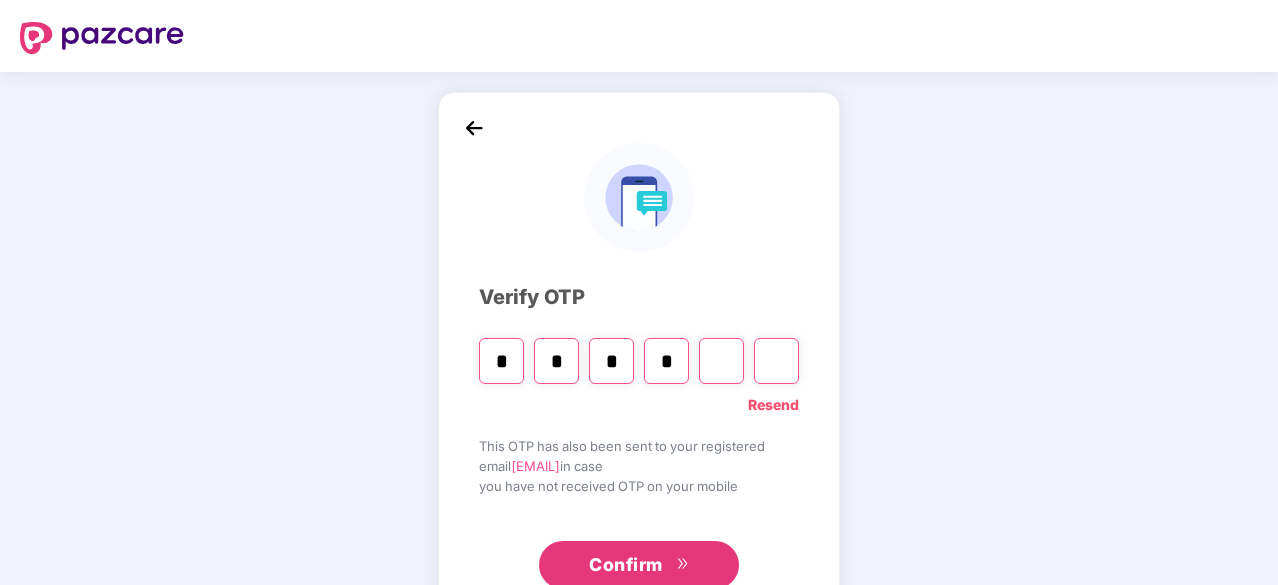 type on "*" 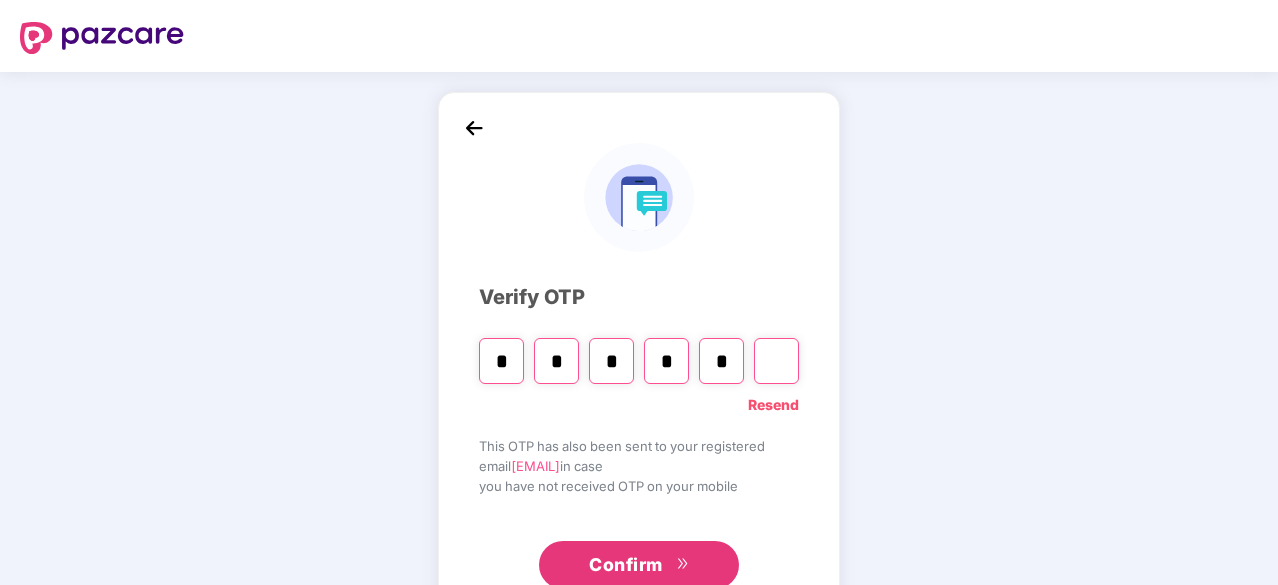 type on "*" 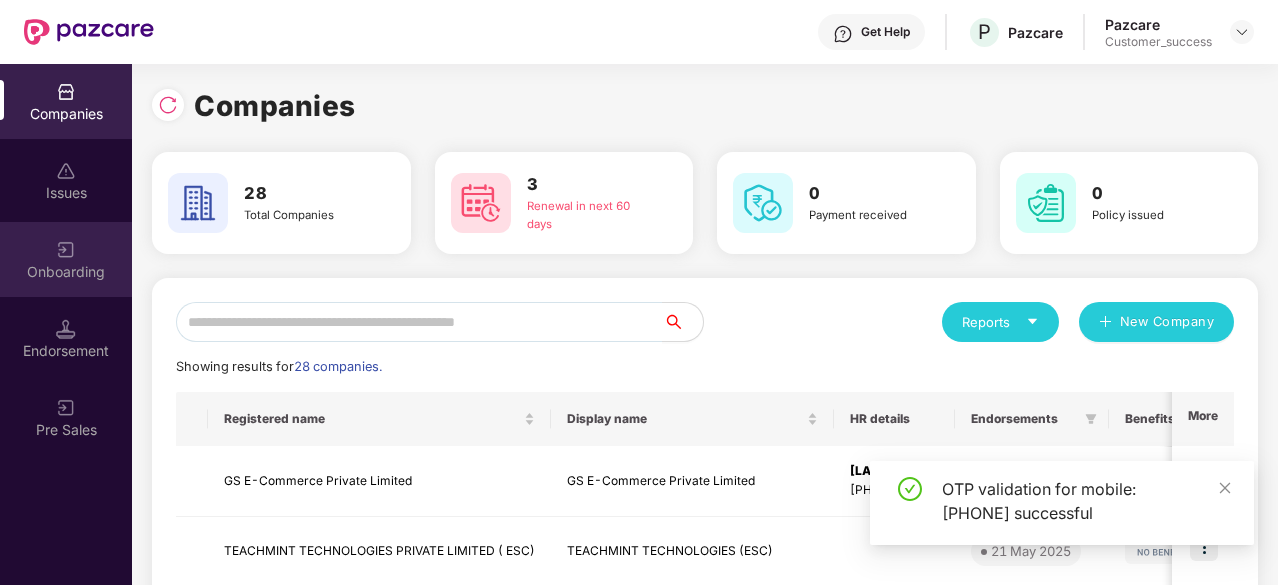 click on "Onboarding" at bounding box center [66, 272] 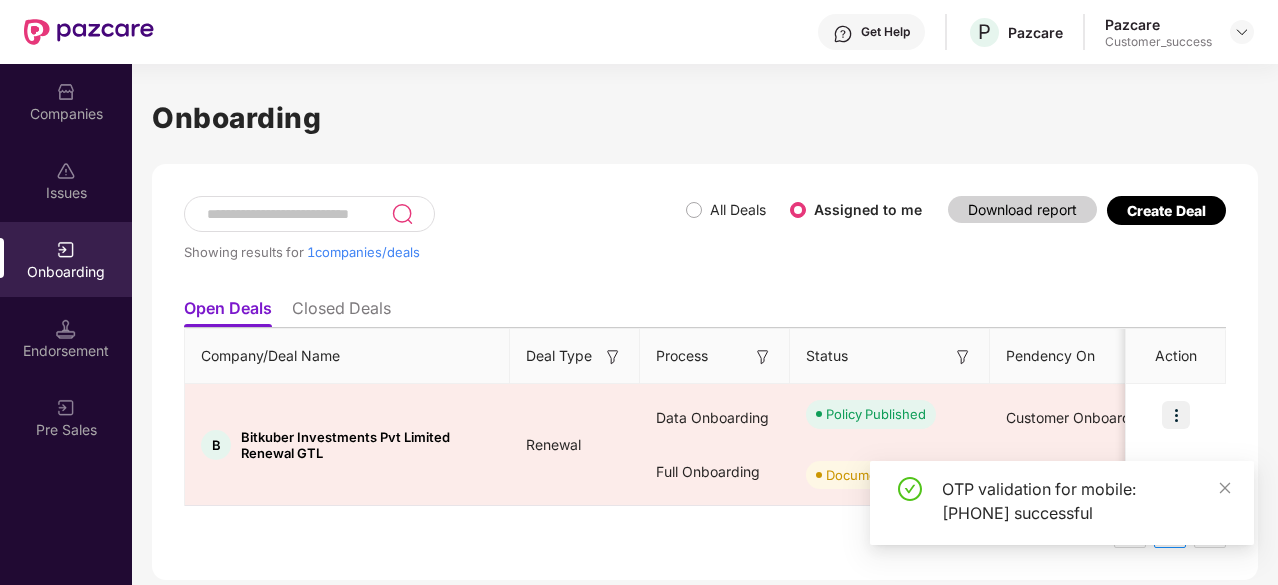 click on "Create Deal" at bounding box center (1166, 210) 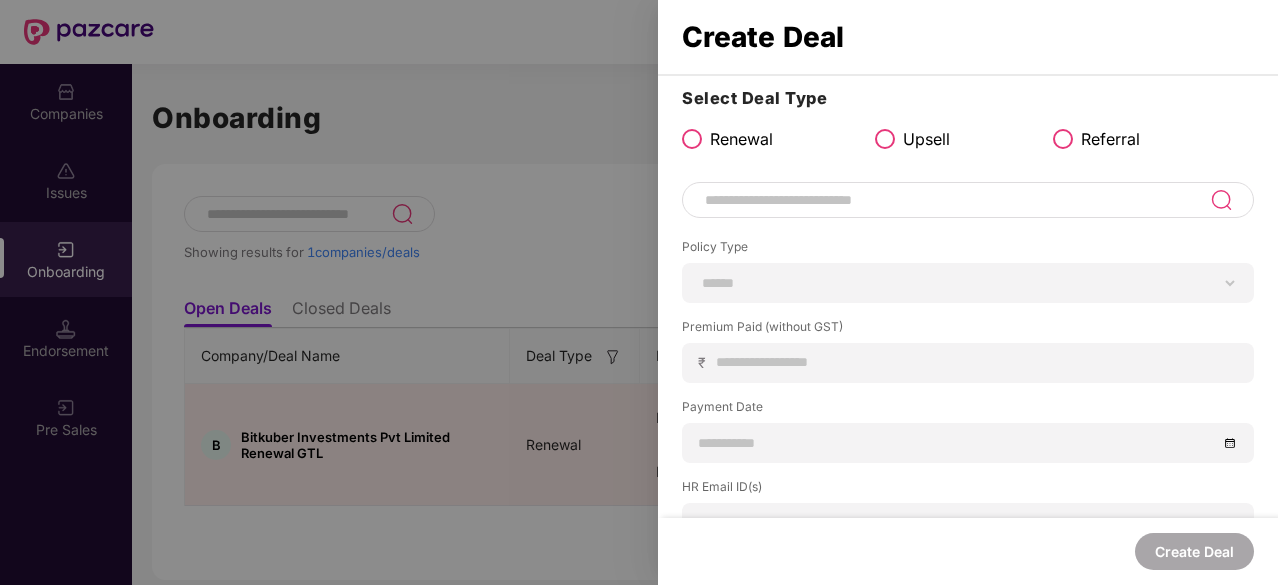 click on "Policy Type" at bounding box center (968, 250) 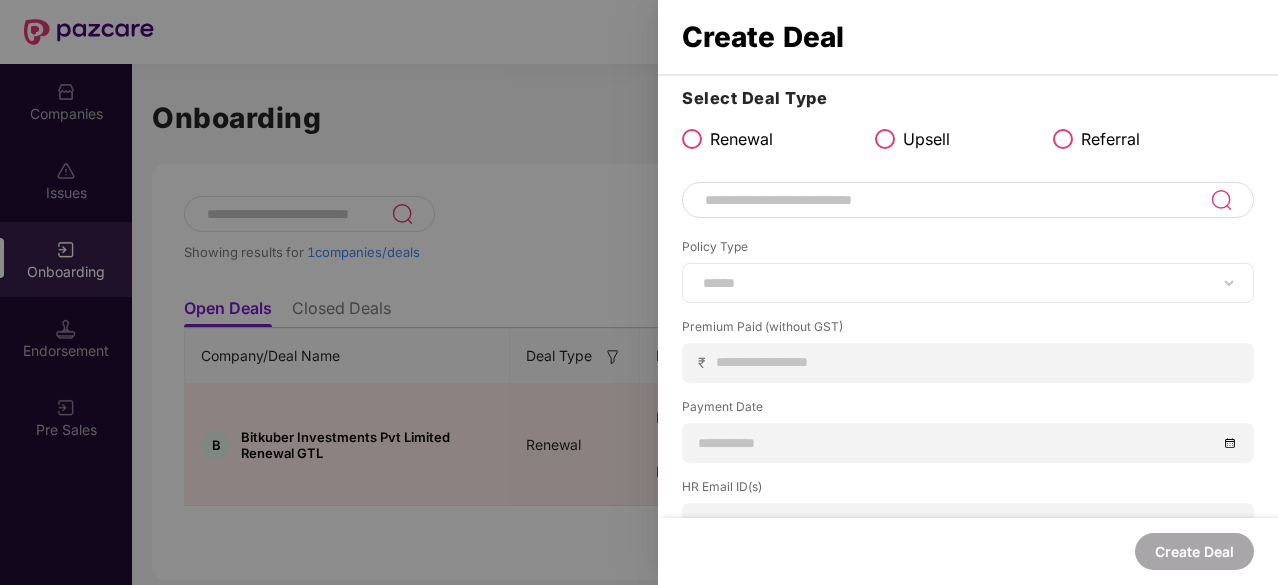click on "****** *** ********* *** *** *** **** ***" at bounding box center (968, 283) 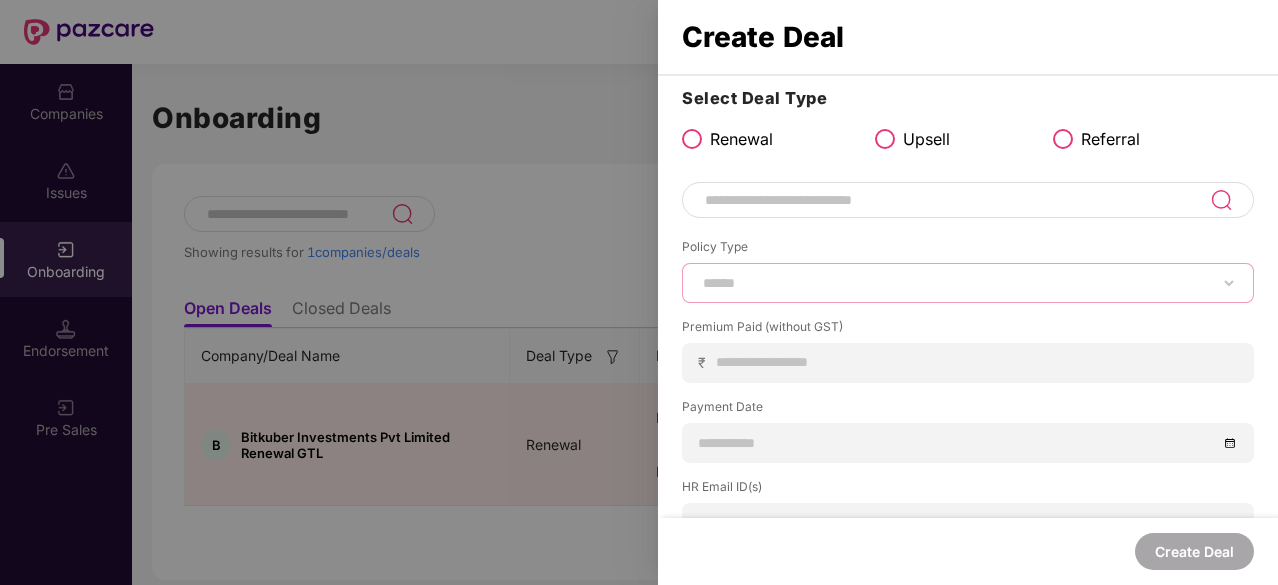 click on "****** *** ********* *** *** *** **** ***" at bounding box center [968, 283] 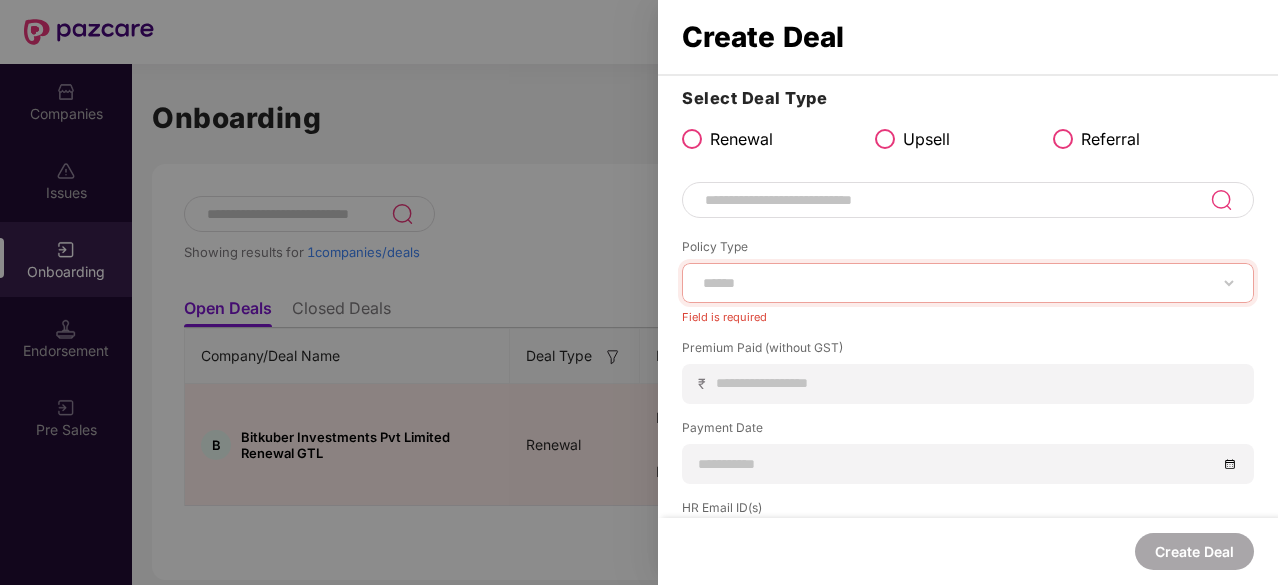 click on "**********" at bounding box center [968, 536] 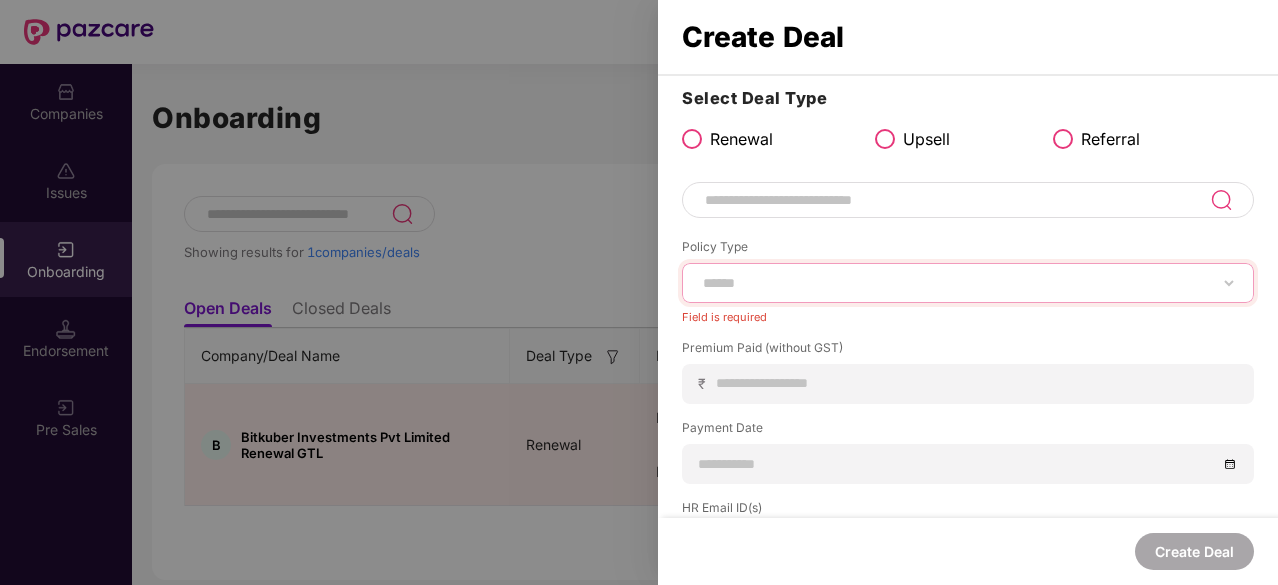 click on "****** *** ********* *** *** *** **** ***" at bounding box center (968, 283) 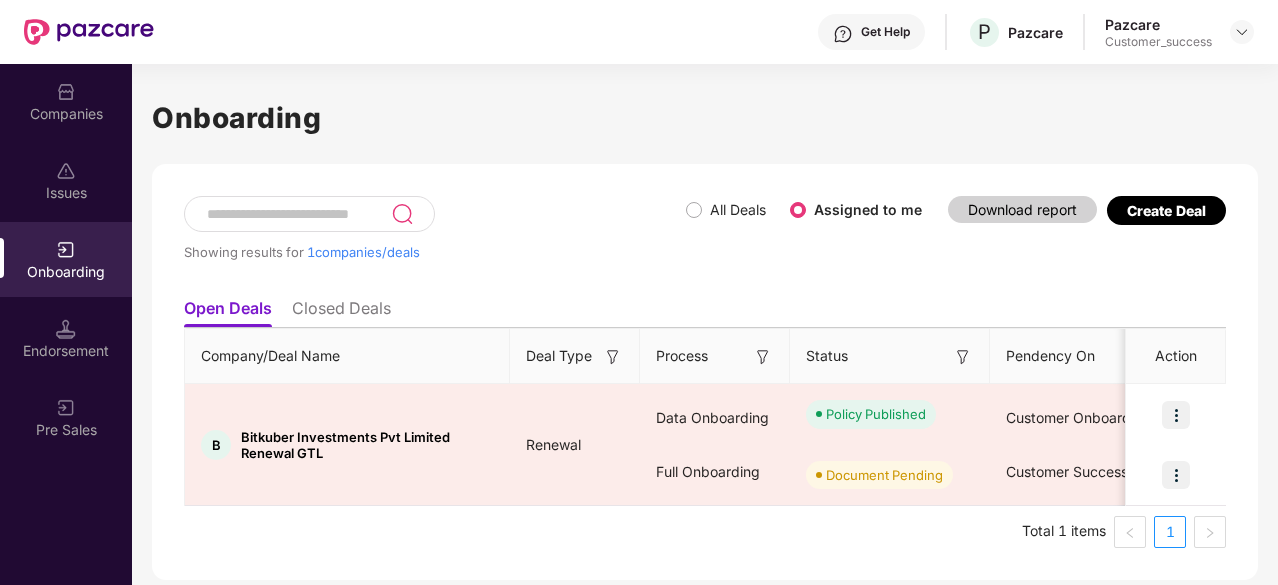 click at bounding box center [66, 92] 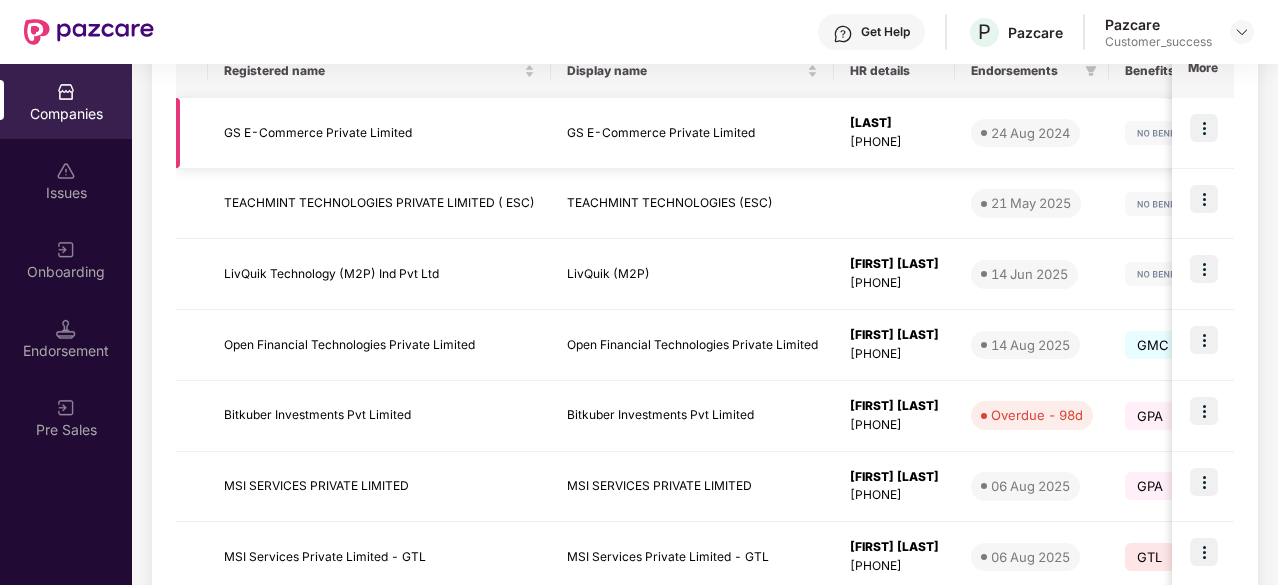 scroll, scrollTop: 349, scrollLeft: 0, axis: vertical 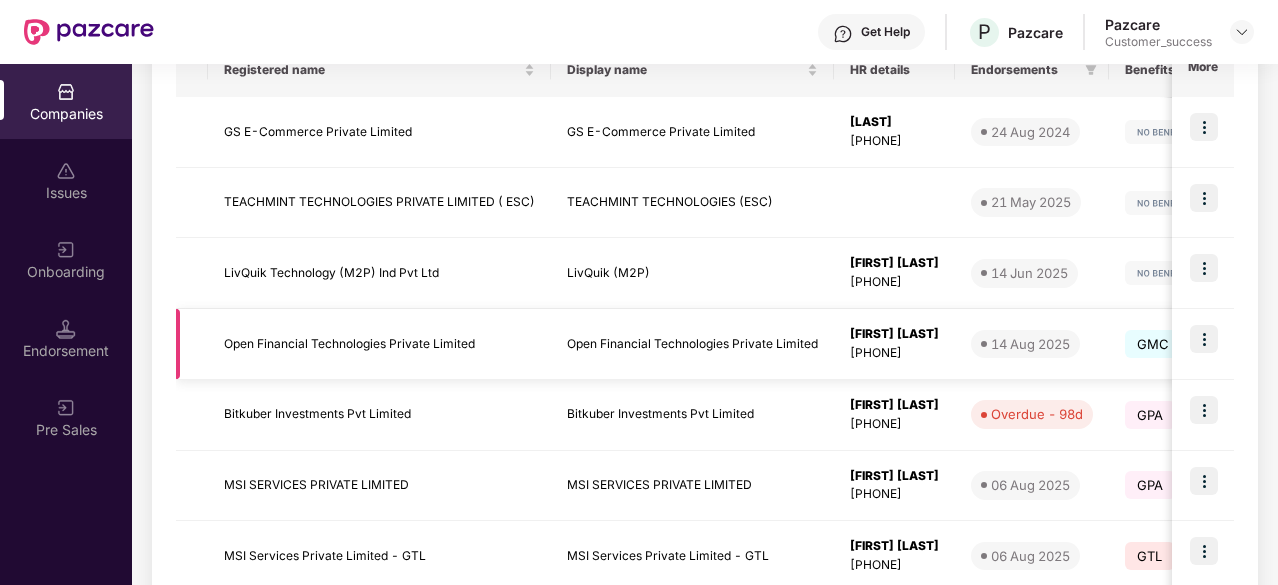 click on "Open Financial Technologies Private Limited" at bounding box center (379, 344) 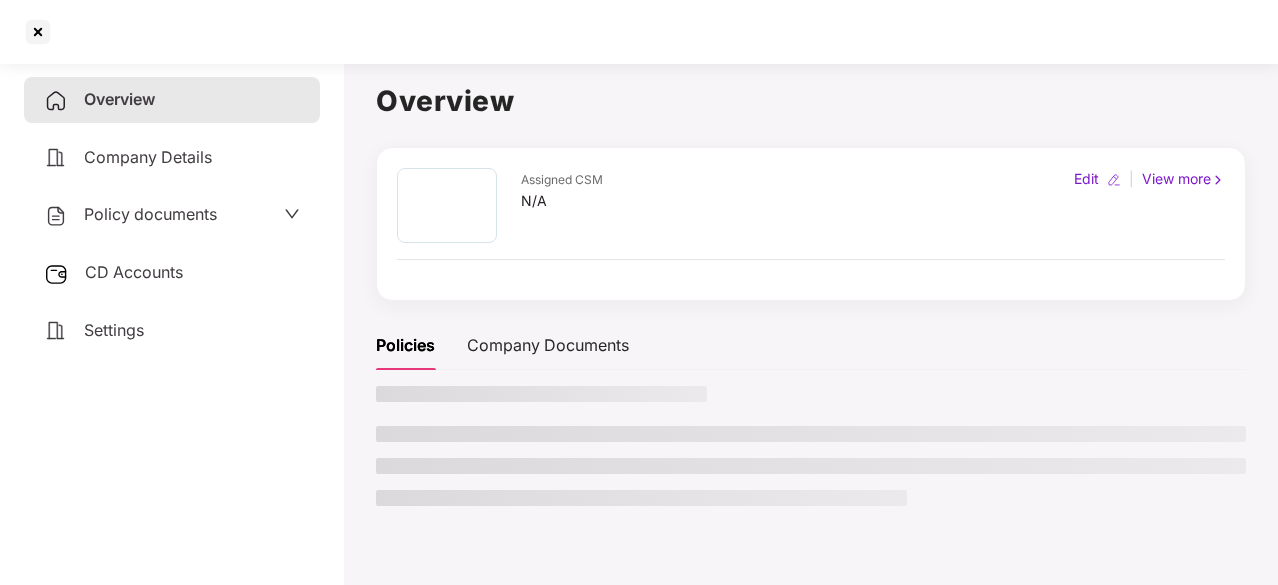 click on "Policy documents" at bounding box center (150, 214) 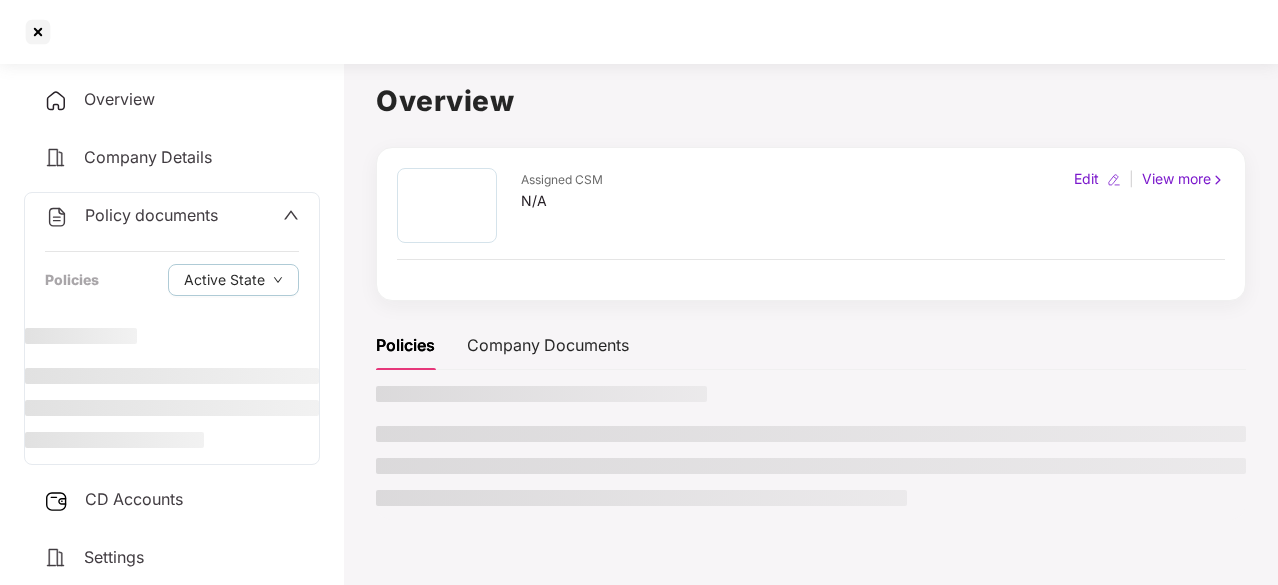 scroll, scrollTop: 55, scrollLeft: 0, axis: vertical 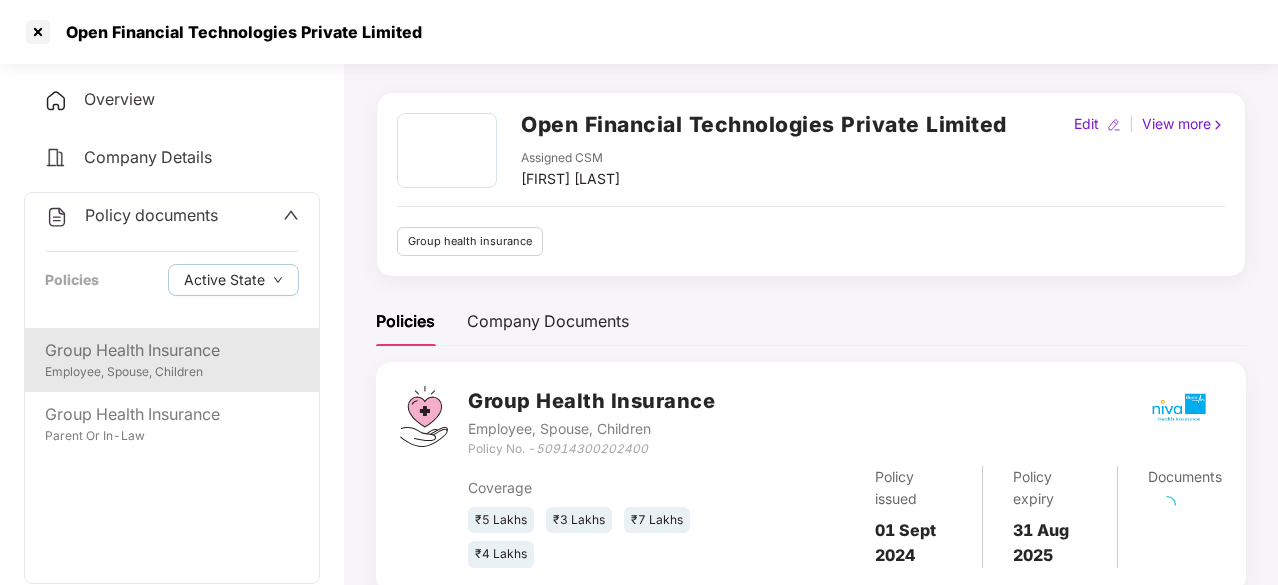 click on "Group Health Insurance" at bounding box center [172, 350] 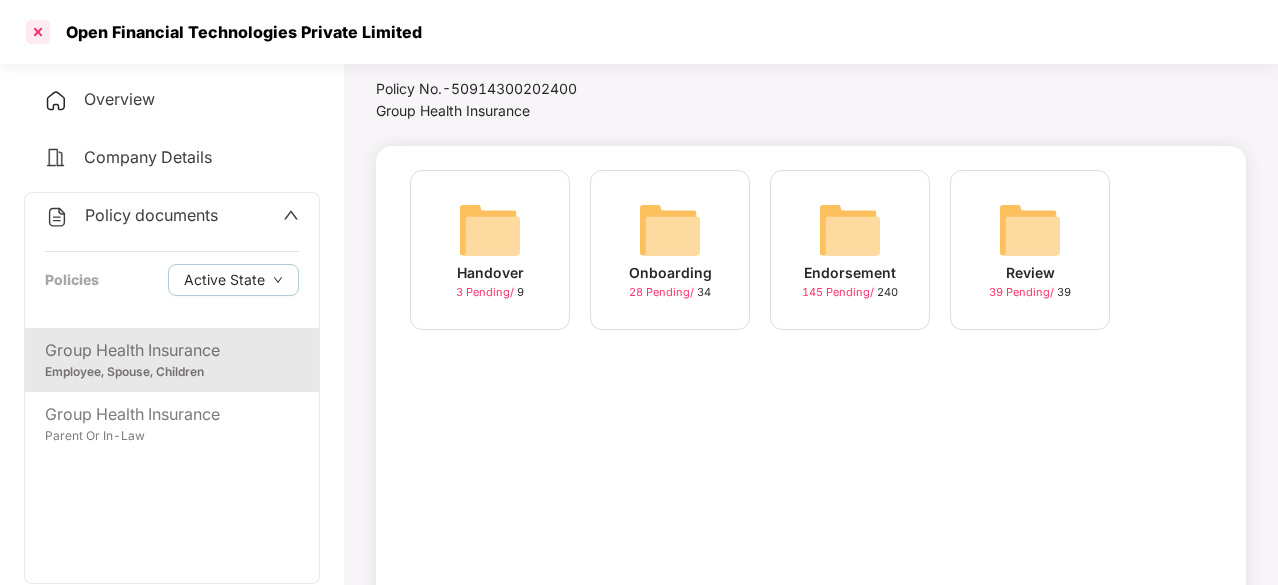 click at bounding box center [38, 32] 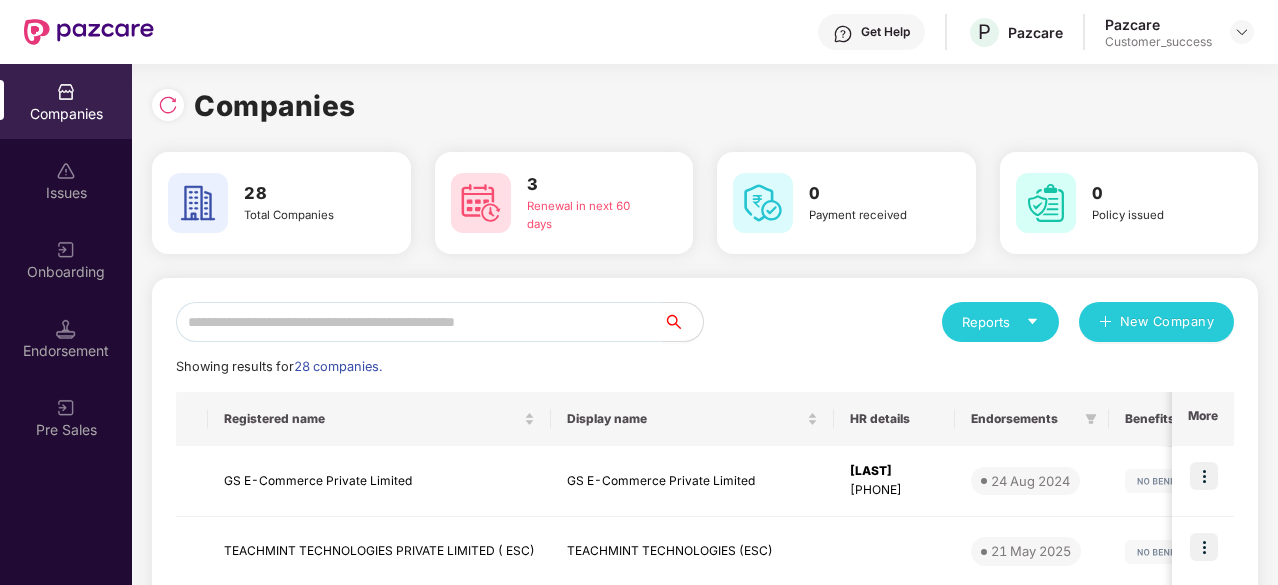 scroll, scrollTop: 0, scrollLeft: 0, axis: both 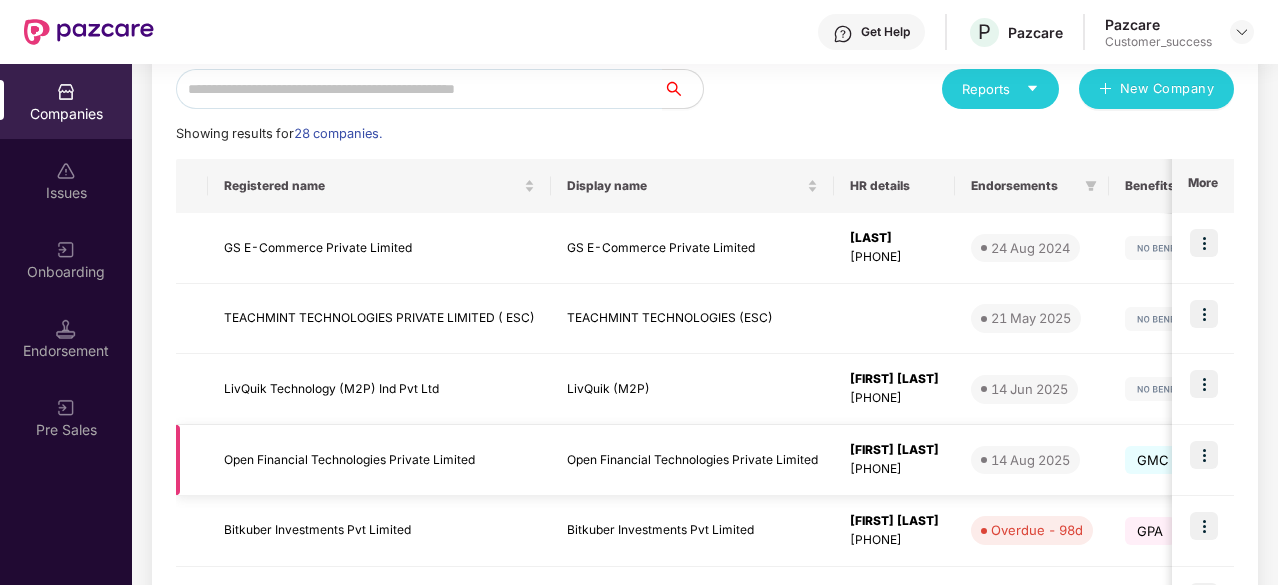 click on "Open Financial Technologies Private Limited" at bounding box center (379, 460) 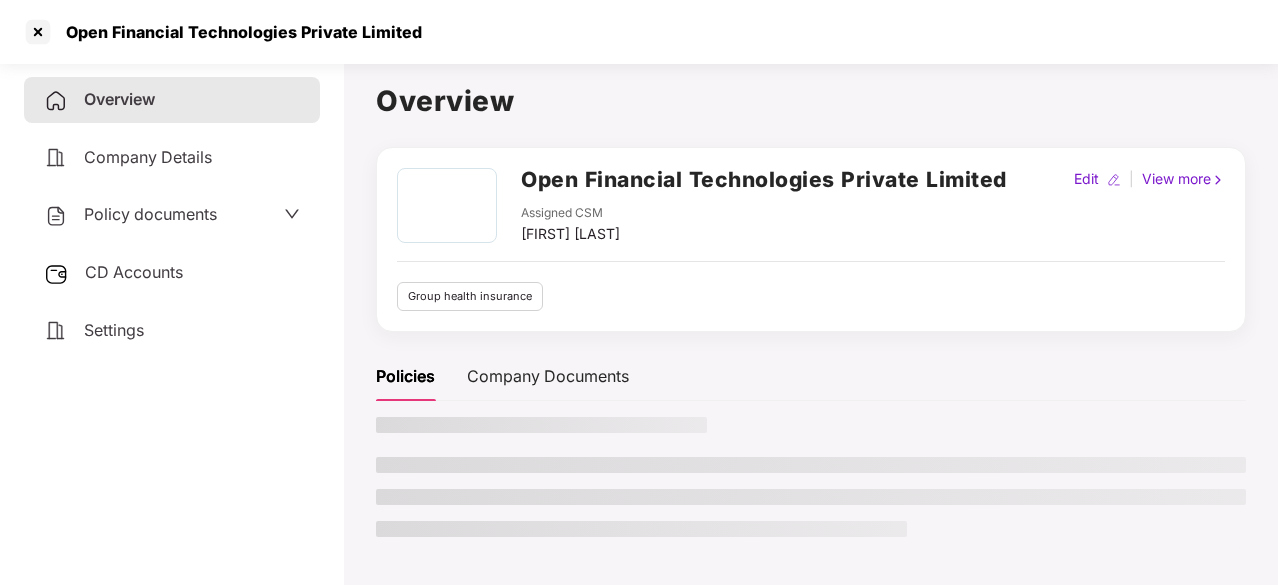 click on "Policy documents" at bounding box center (150, 214) 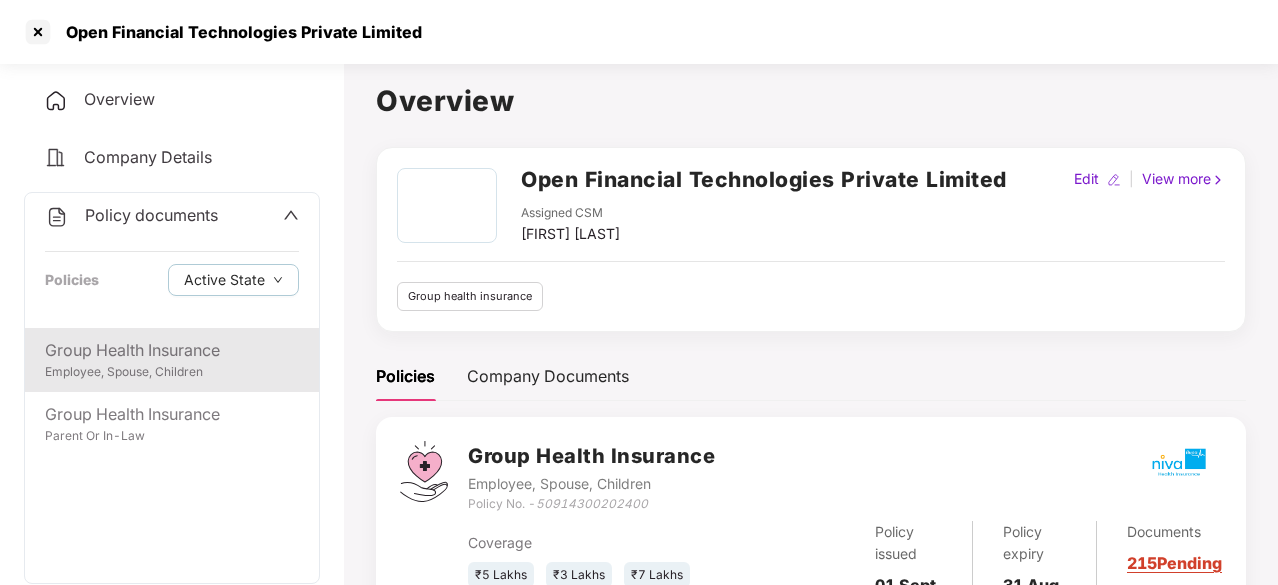 click on "Employee, Spouse, Children" at bounding box center [172, 372] 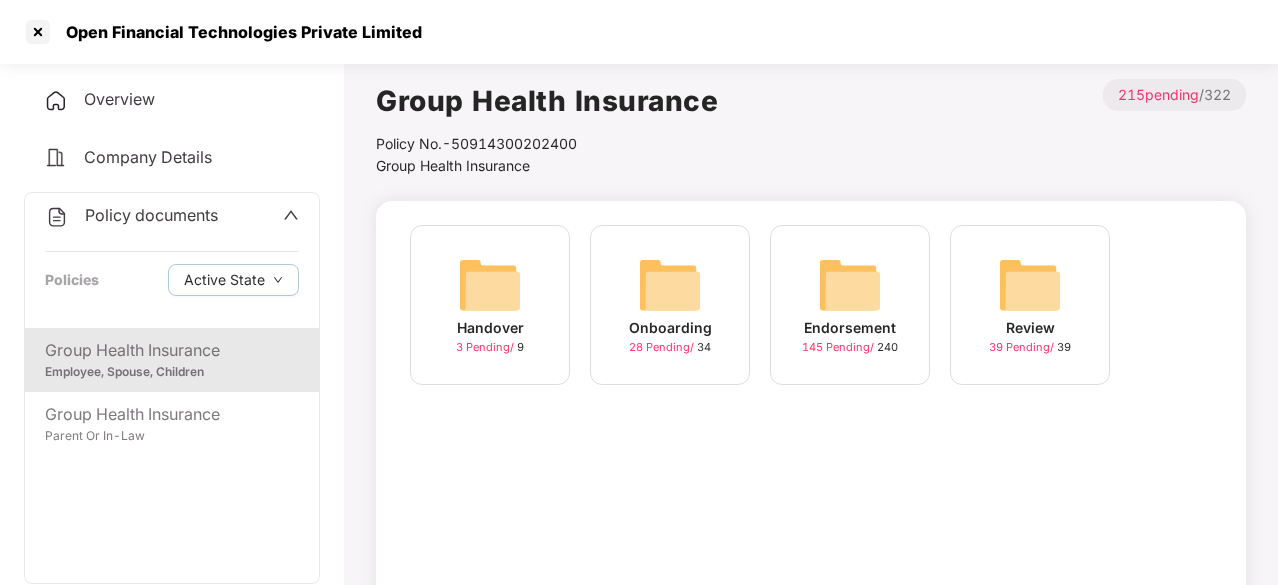 click on "Onboarding" at bounding box center (670, 328) 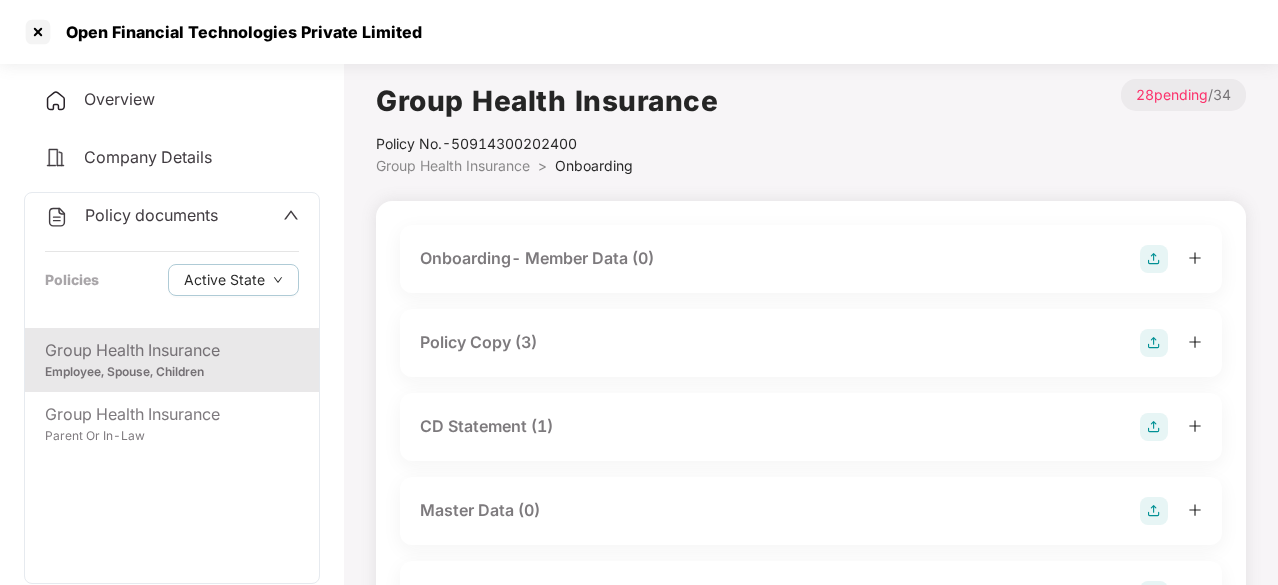 scroll, scrollTop: 47, scrollLeft: 0, axis: vertical 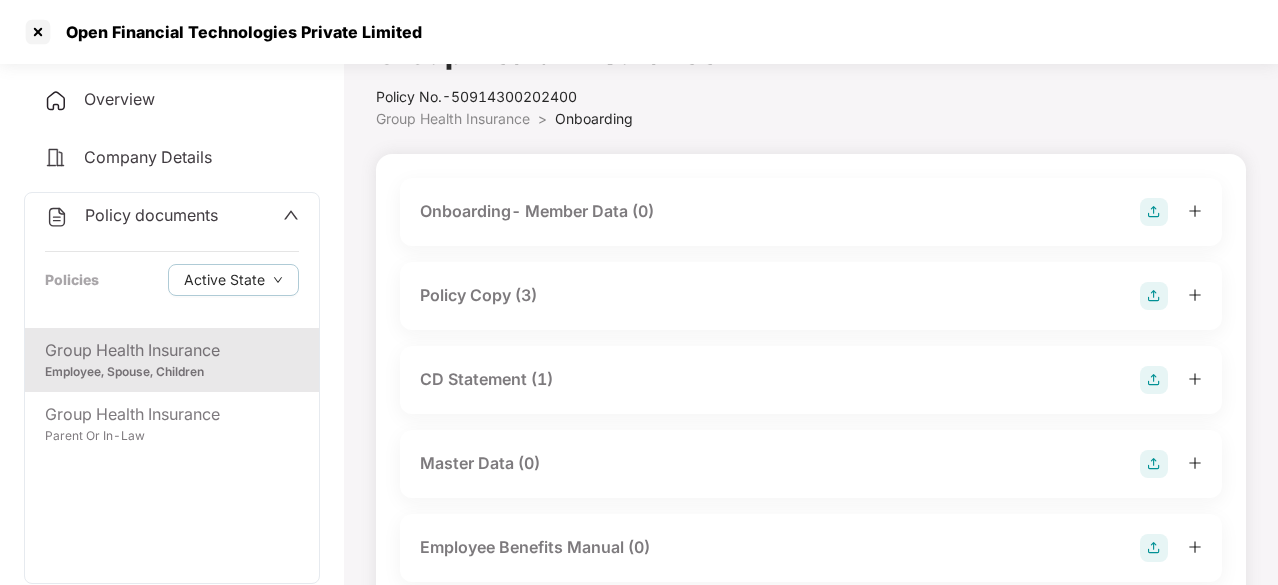 click on "Onboarding- Member Data (0)" at bounding box center [811, 212] 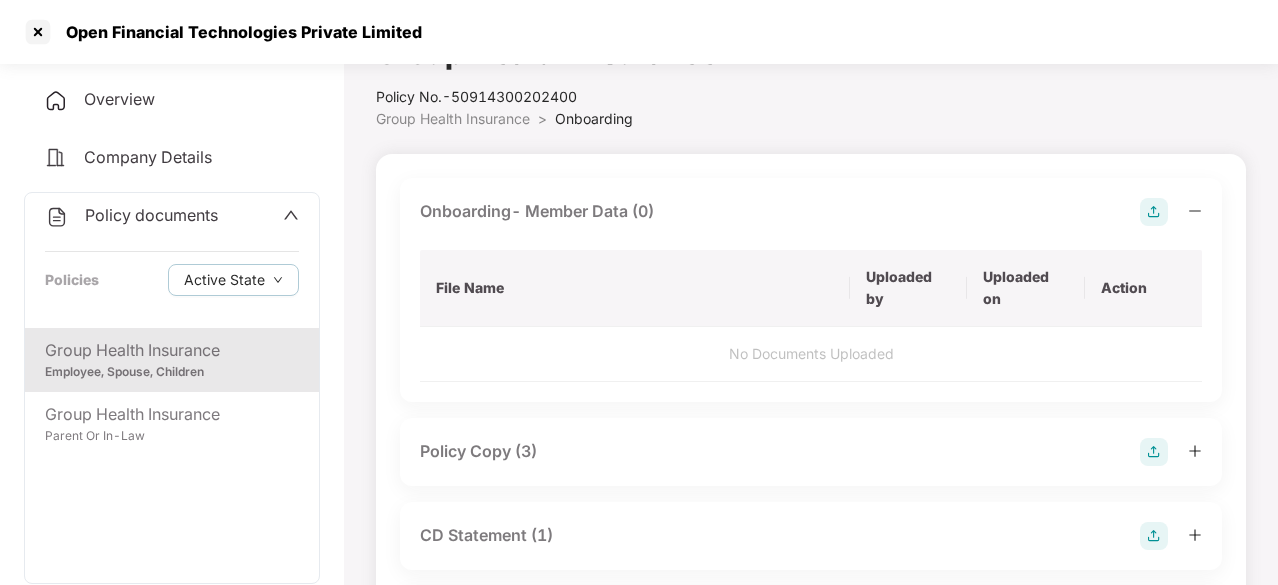 scroll, scrollTop: 51, scrollLeft: 0, axis: vertical 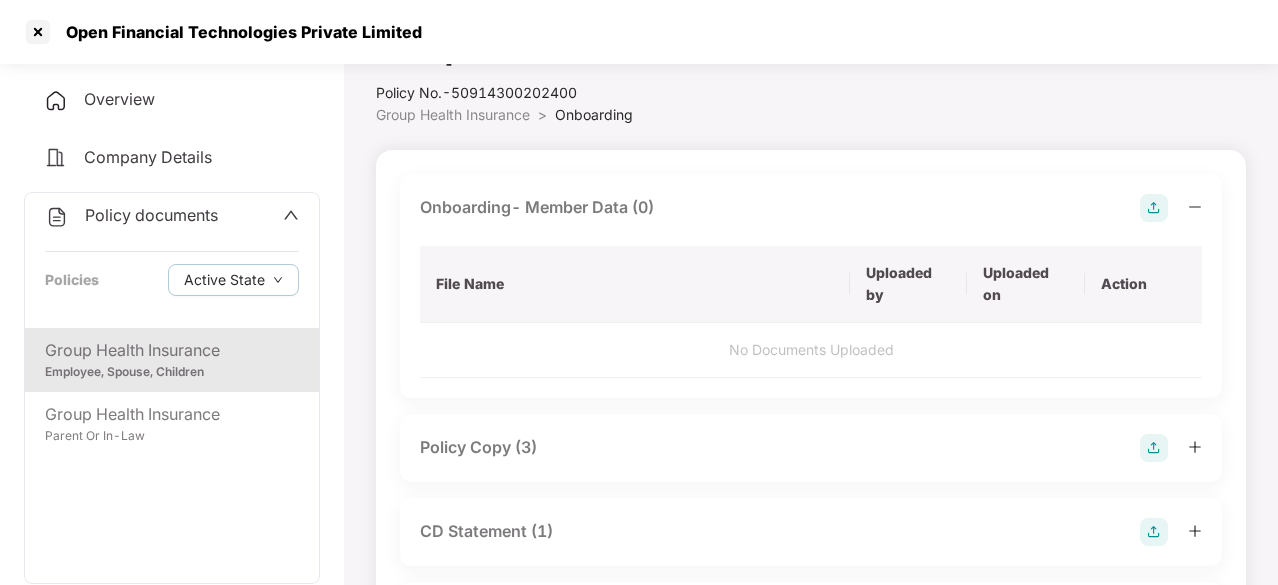 click at bounding box center (1154, 208) 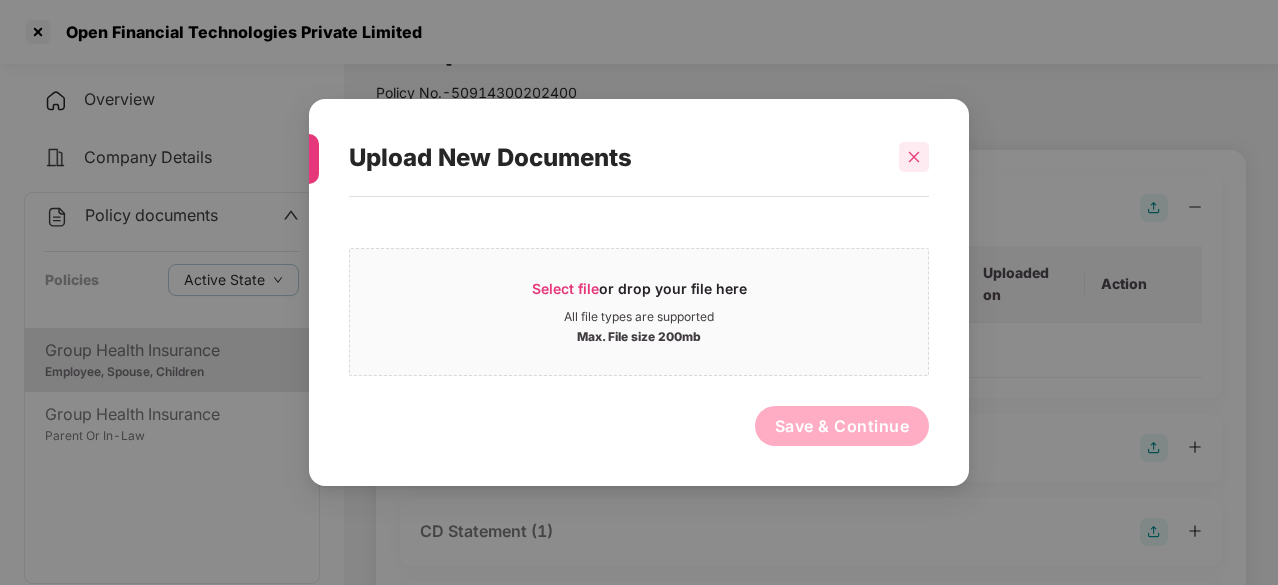 click 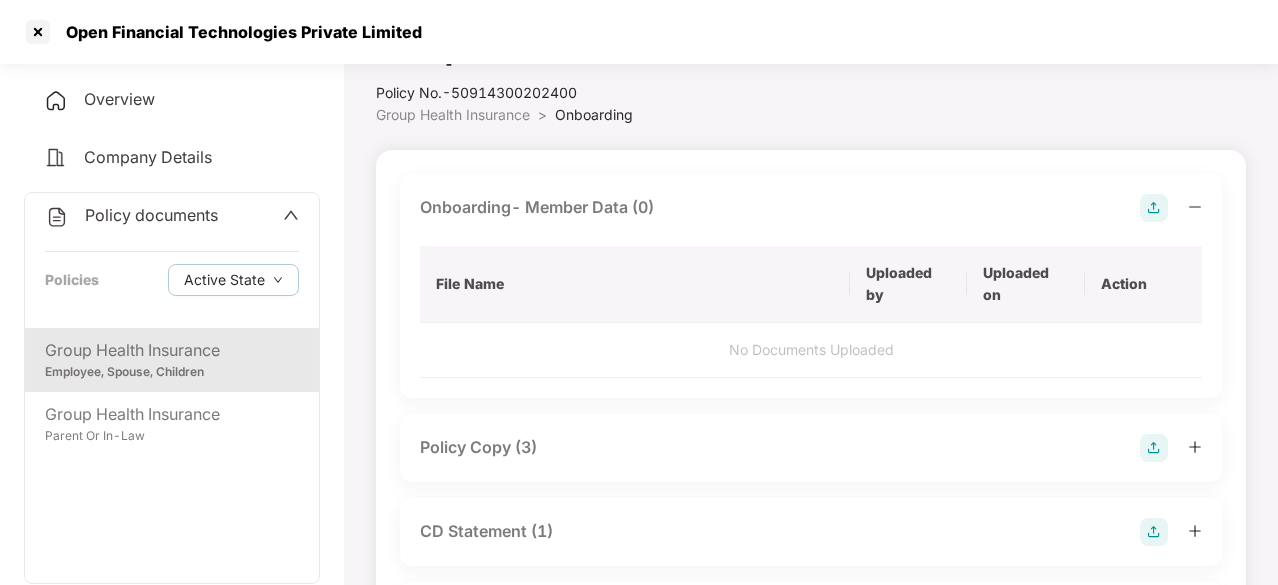 scroll, scrollTop: 0, scrollLeft: 0, axis: both 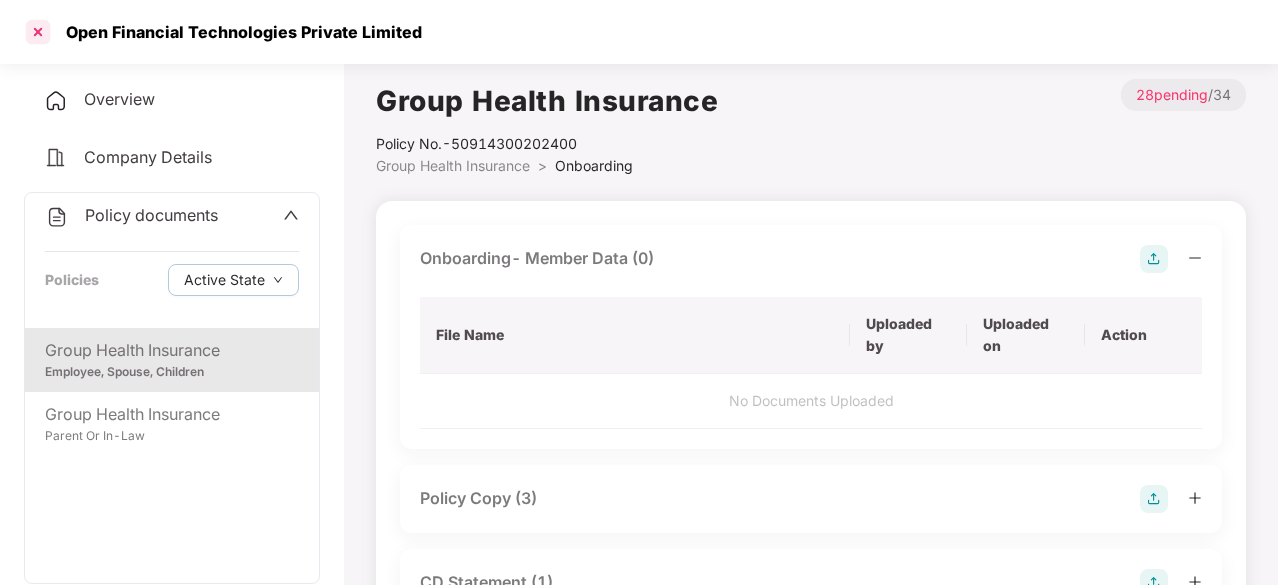 click at bounding box center (38, 32) 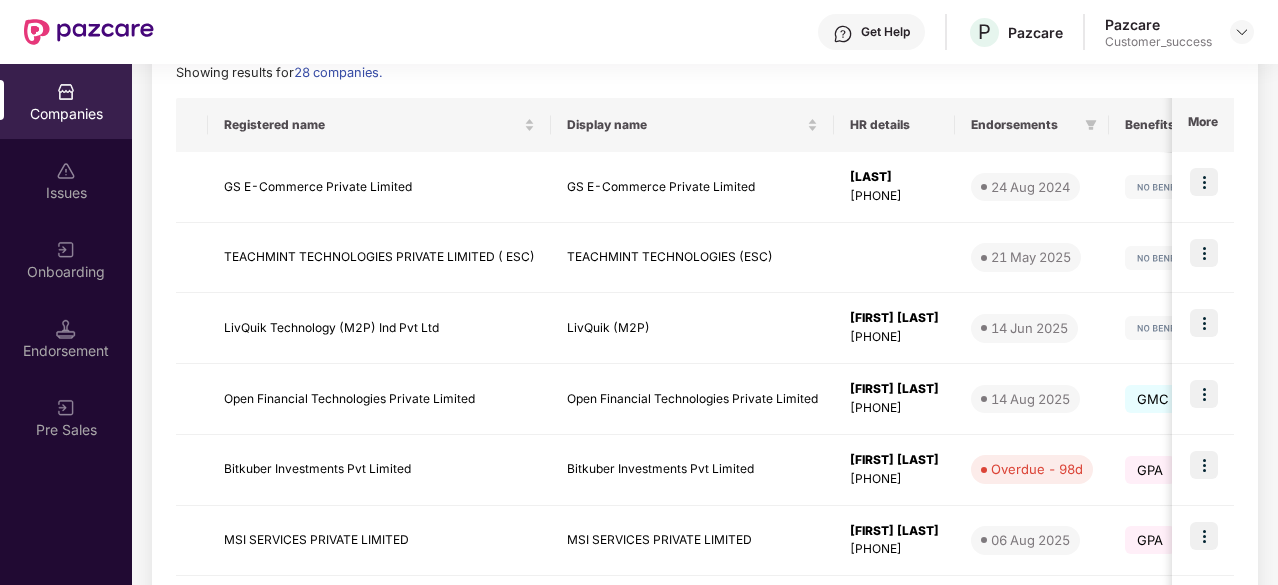 scroll, scrollTop: 296, scrollLeft: 0, axis: vertical 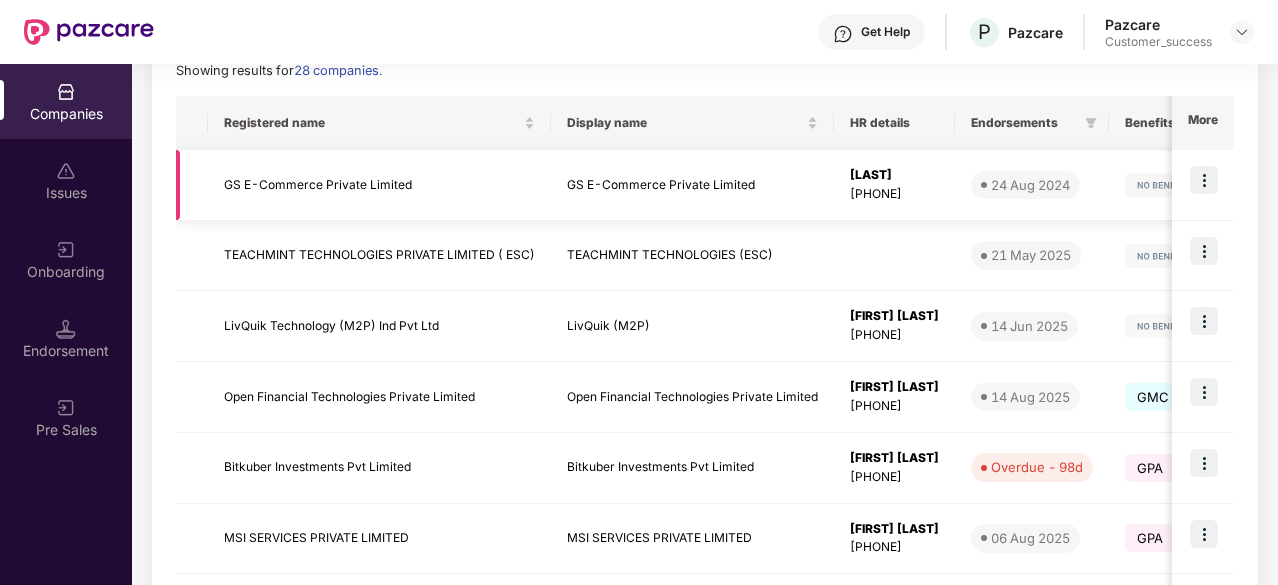 click at bounding box center [1204, 180] 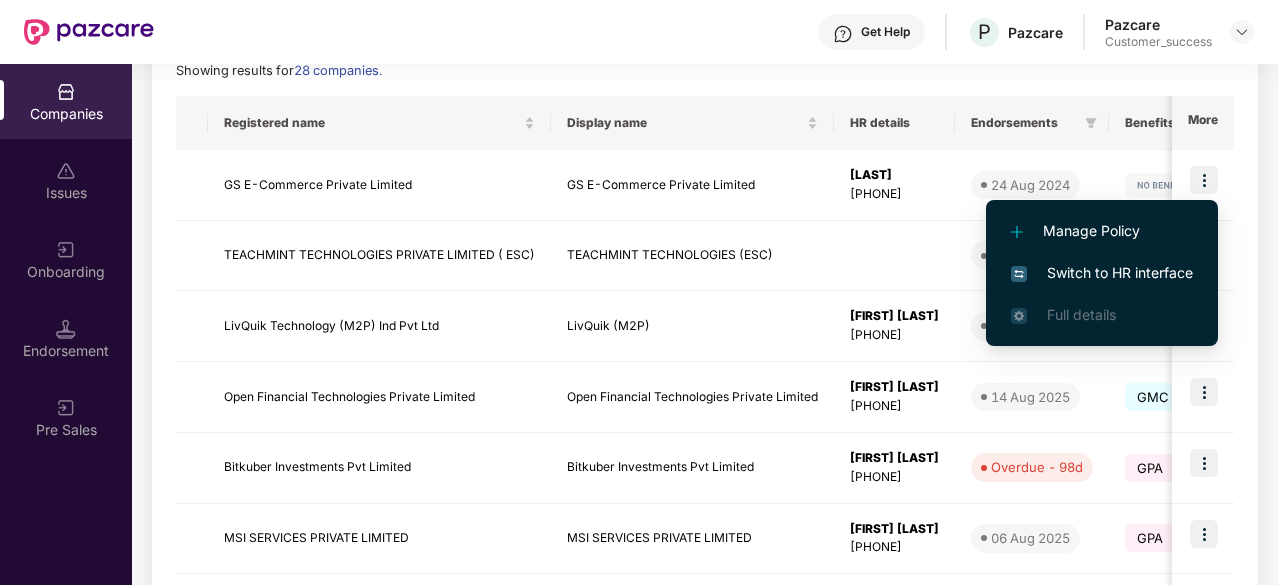 click on "Switch to HR interface" at bounding box center [1102, 273] 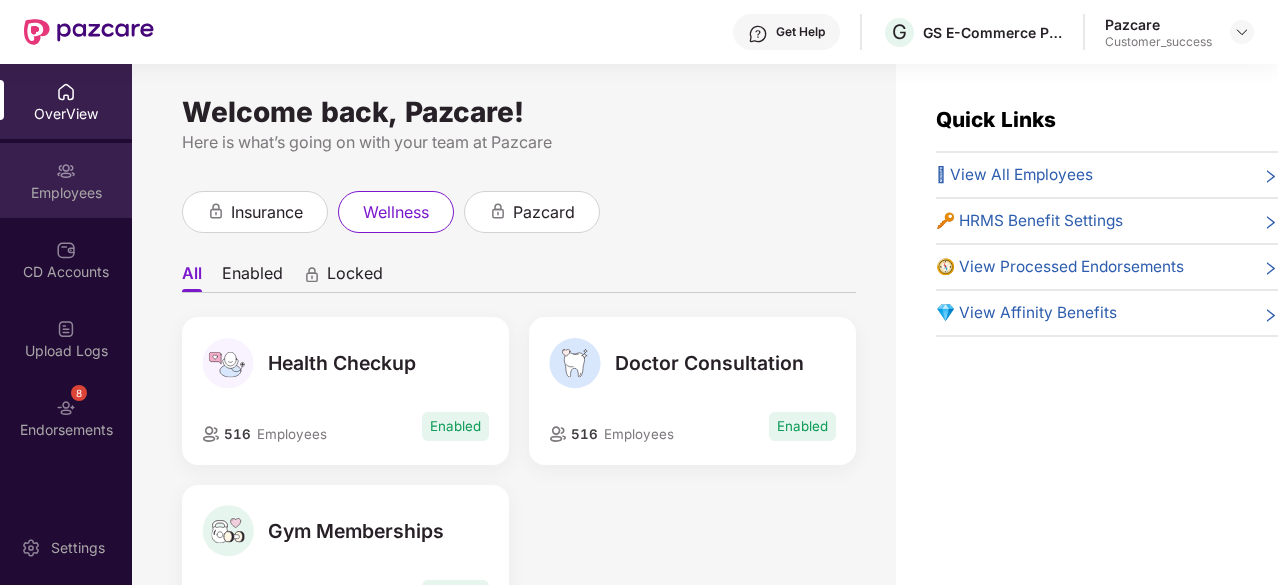 click on "Employees" at bounding box center (66, 193) 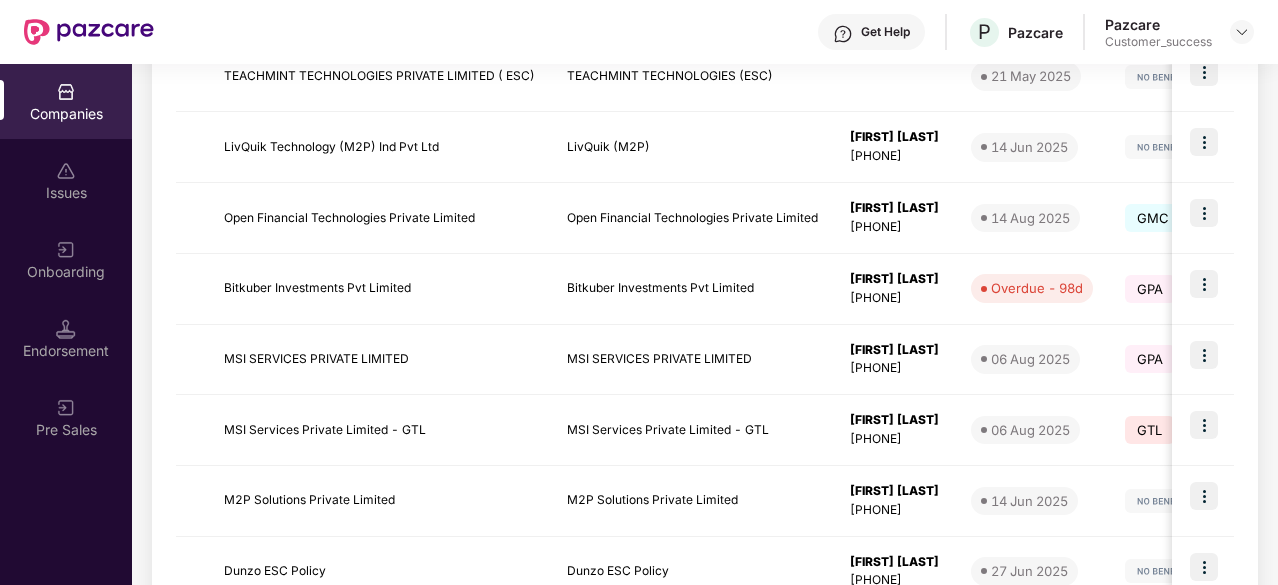 scroll, scrollTop: 476, scrollLeft: 0, axis: vertical 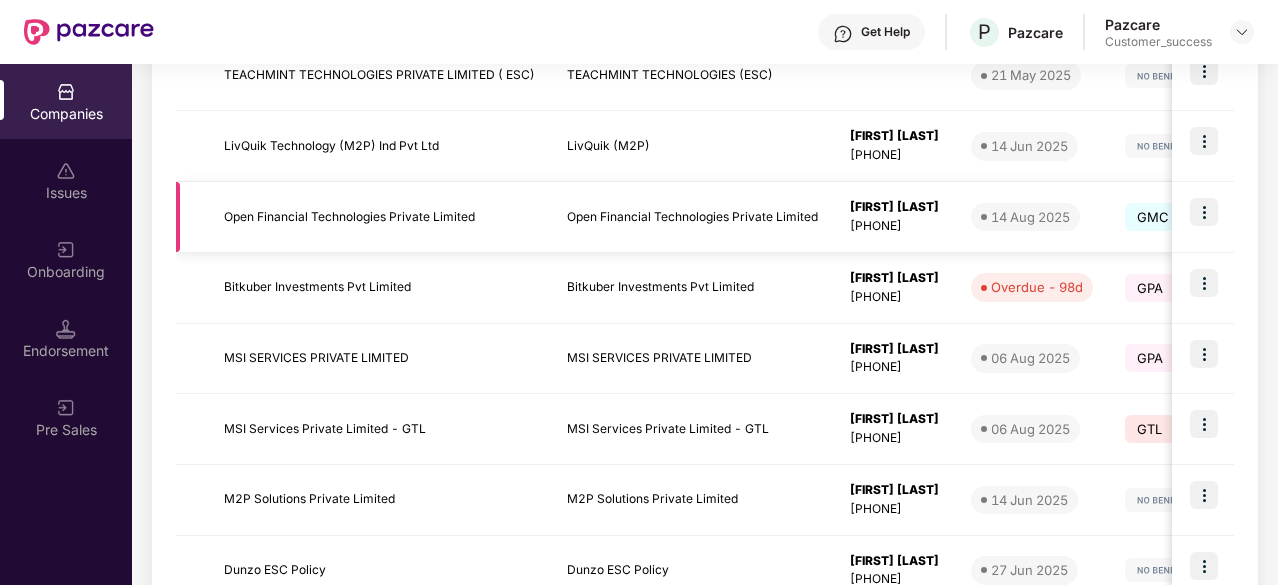 click at bounding box center (1204, 212) 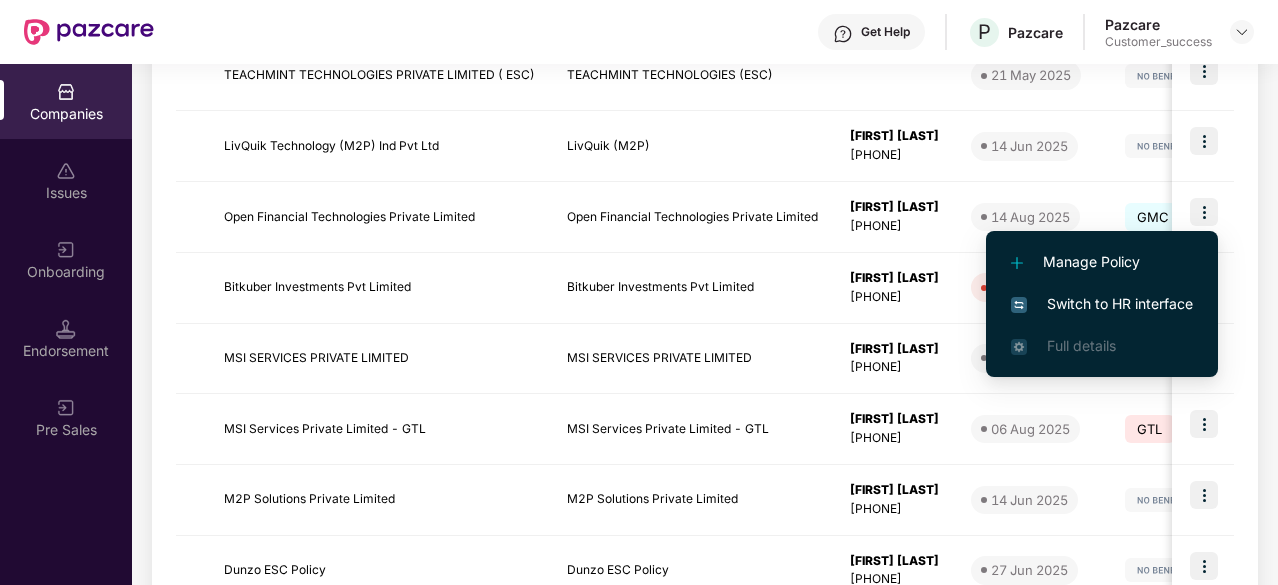 click on "Switch to HR interface" at bounding box center [1102, 304] 